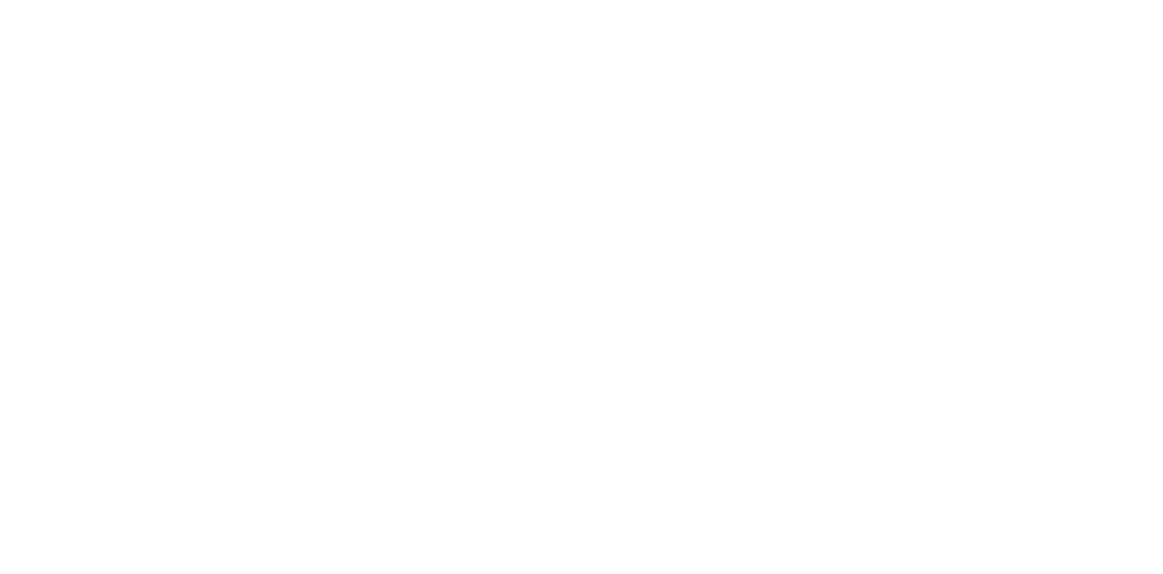 scroll, scrollTop: 0, scrollLeft: 0, axis: both 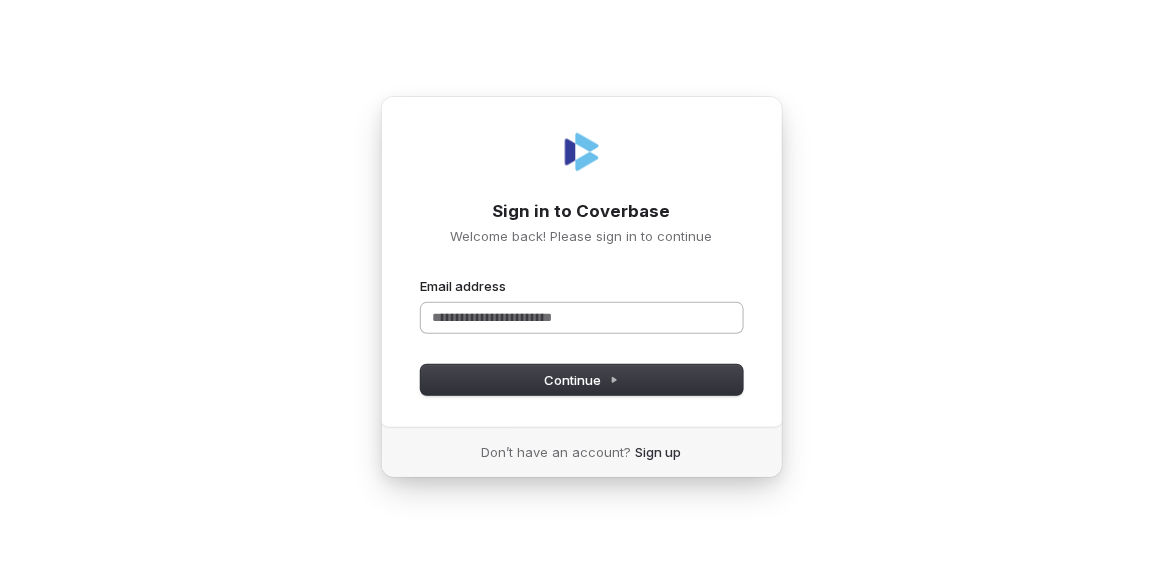 click on "Email address" at bounding box center (582, 318) 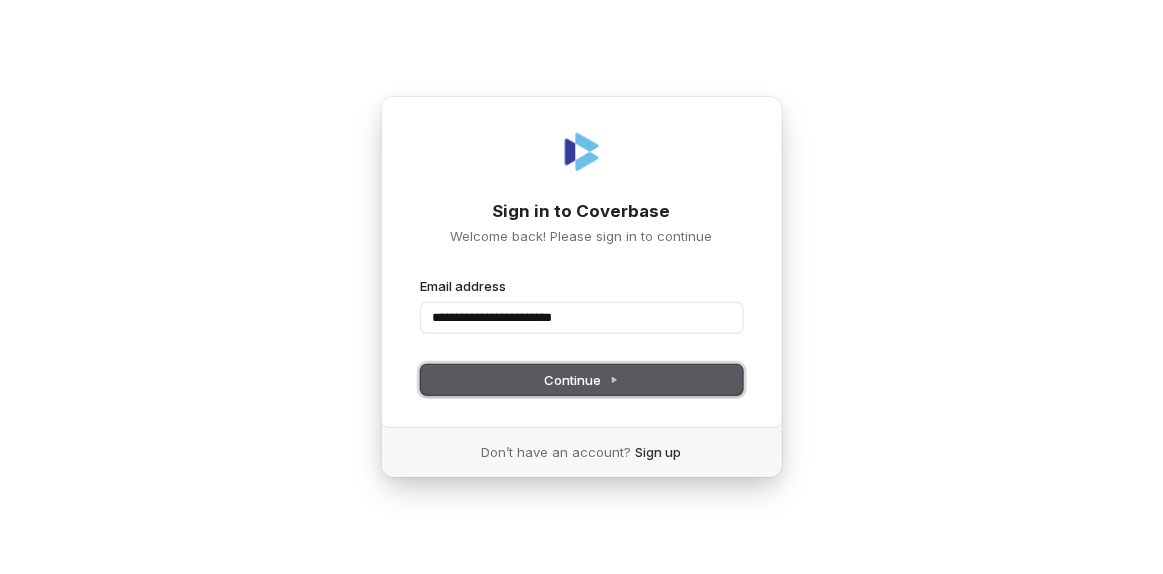 click on "Continue" at bounding box center [581, 380] 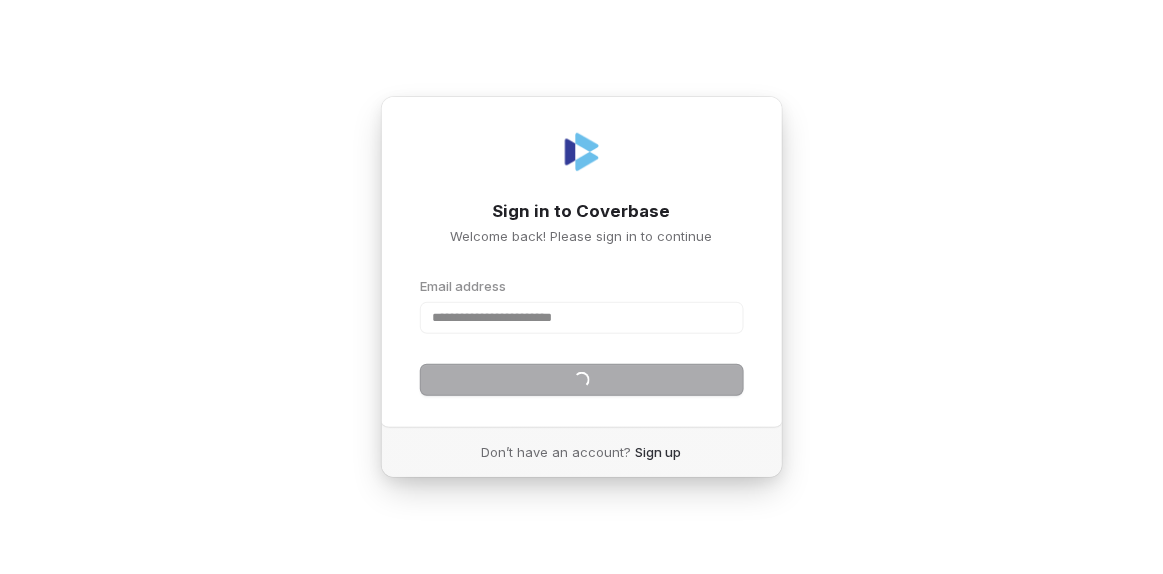 type on "**********" 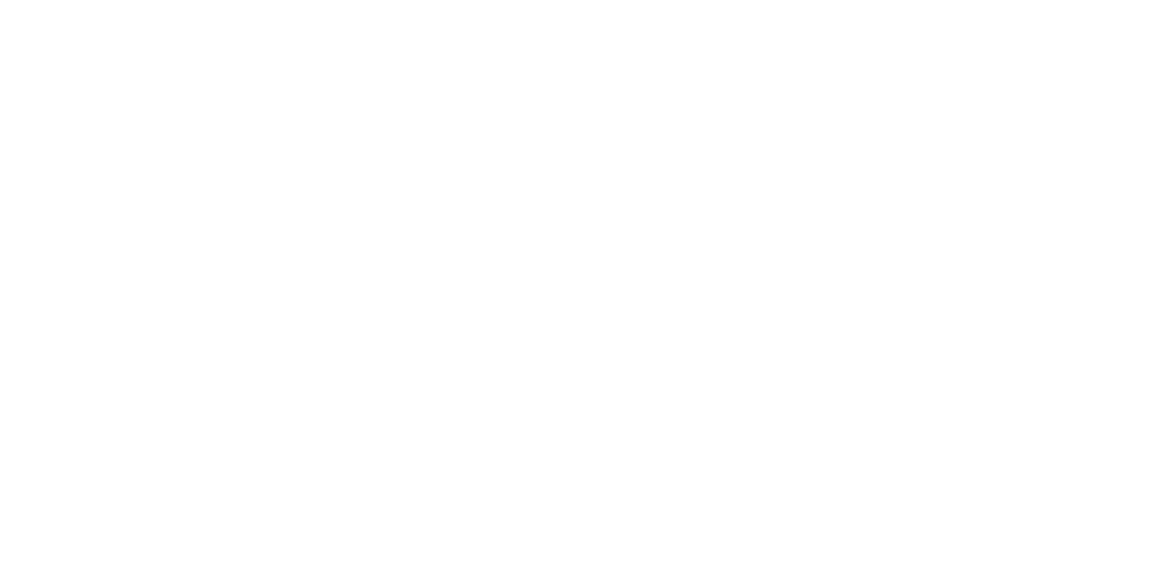 scroll, scrollTop: 0, scrollLeft: 0, axis: both 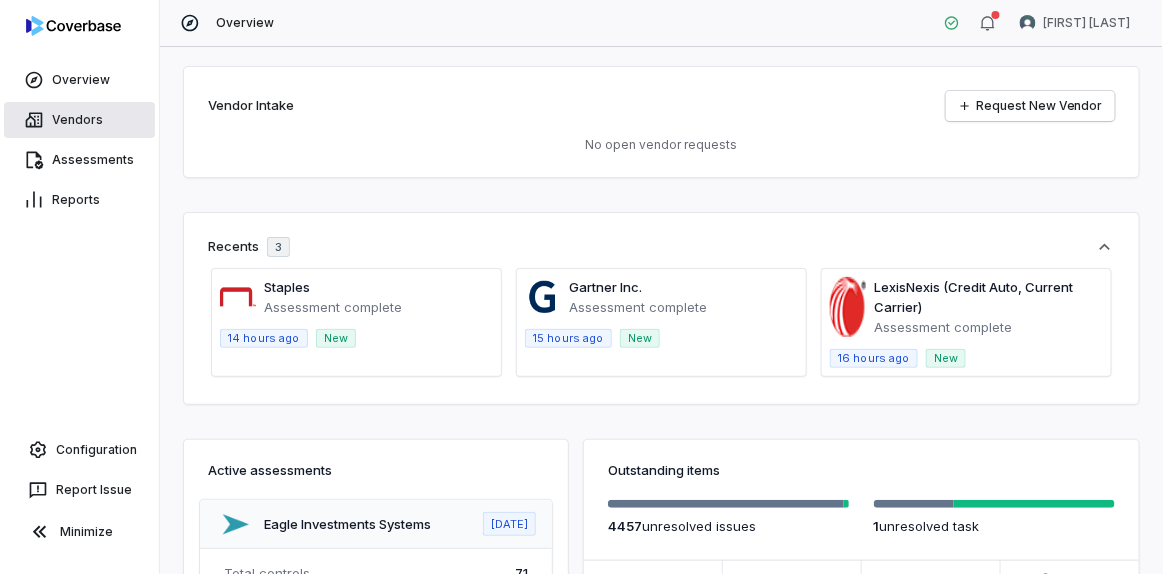 click on "Vendors" at bounding box center [79, 120] 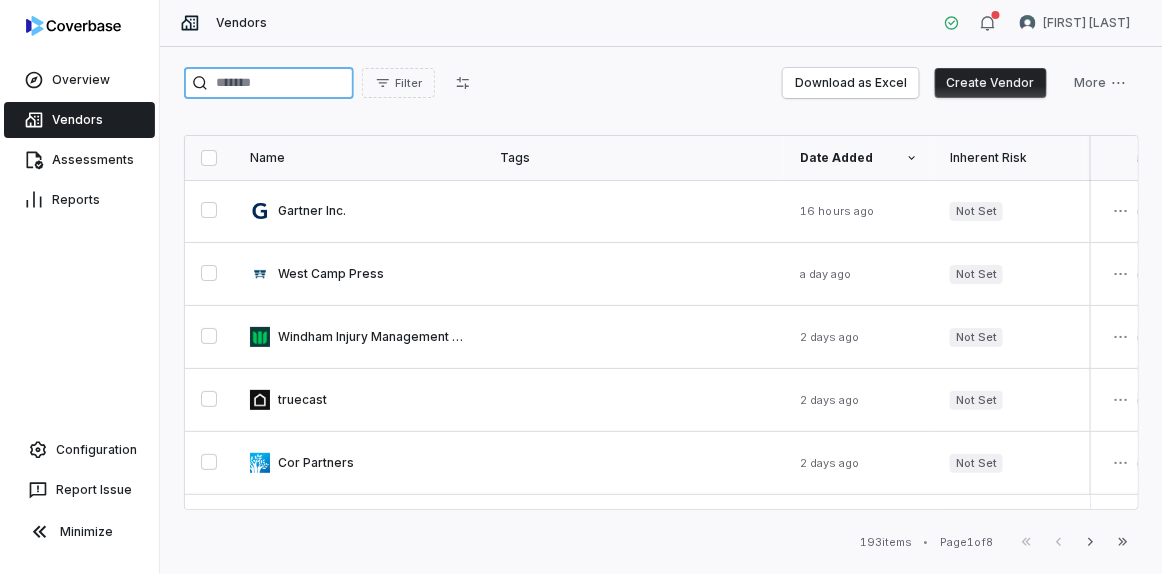 click at bounding box center [269, 83] 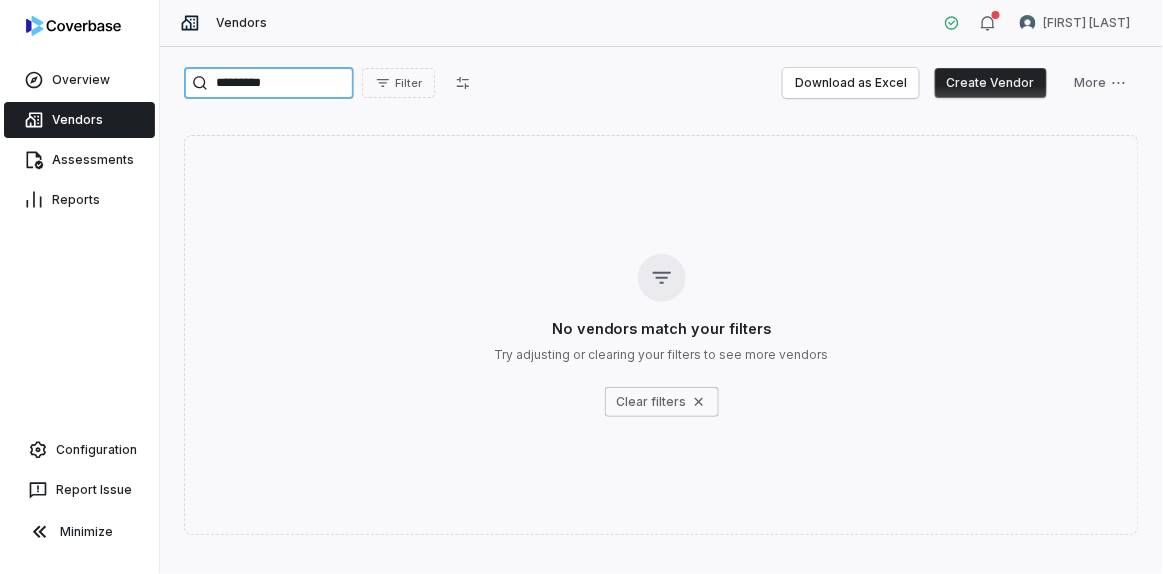 type on "*********" 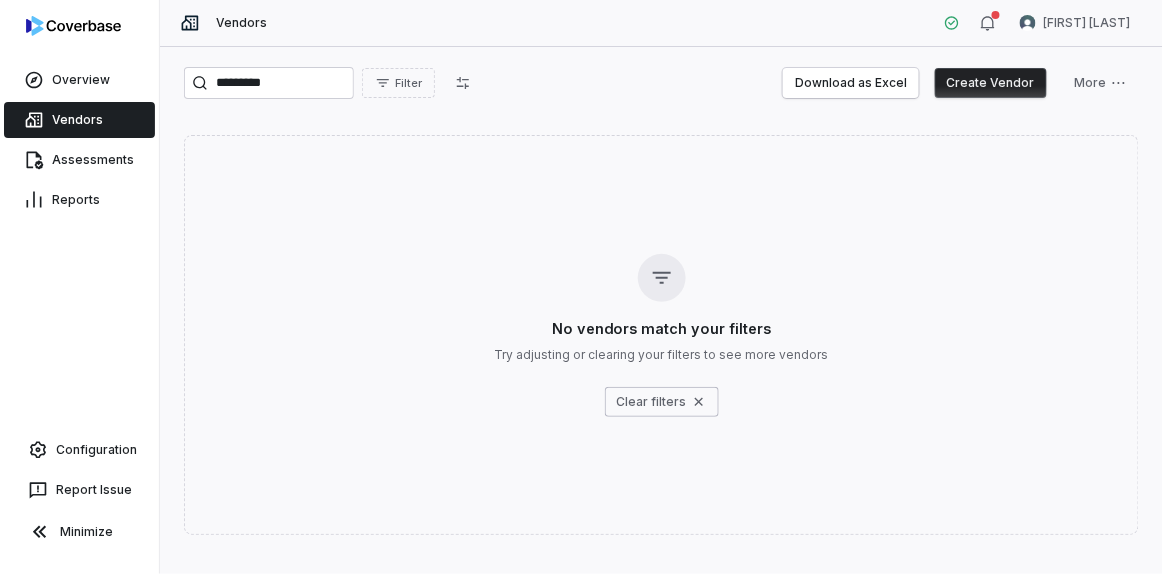 click on "Create Vendor" at bounding box center (991, 83) 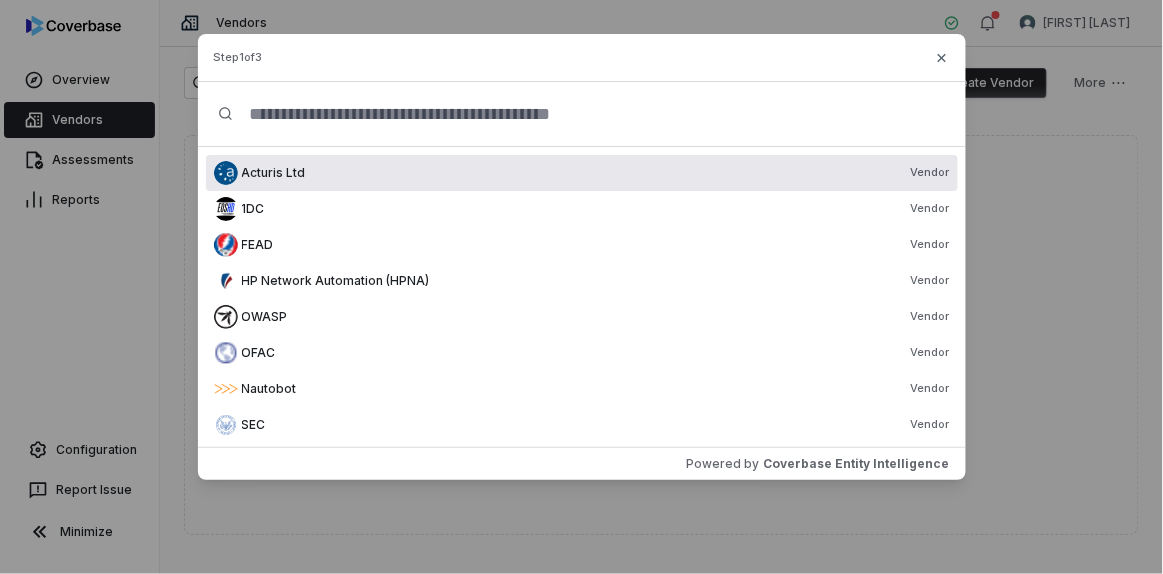click at bounding box center [589, 114] 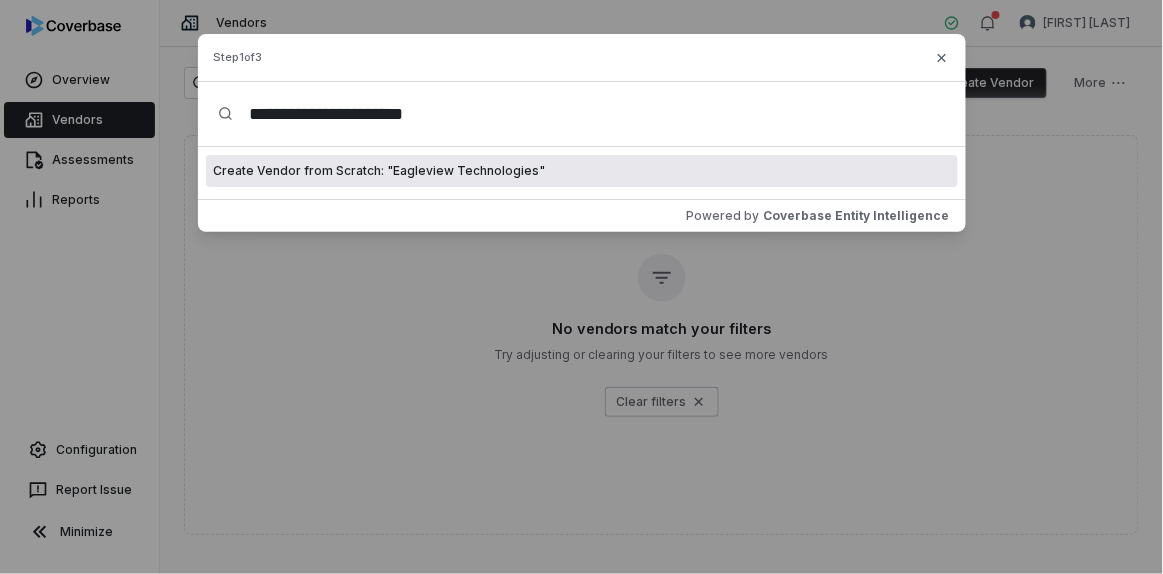 click on "**********" at bounding box center (589, 114) 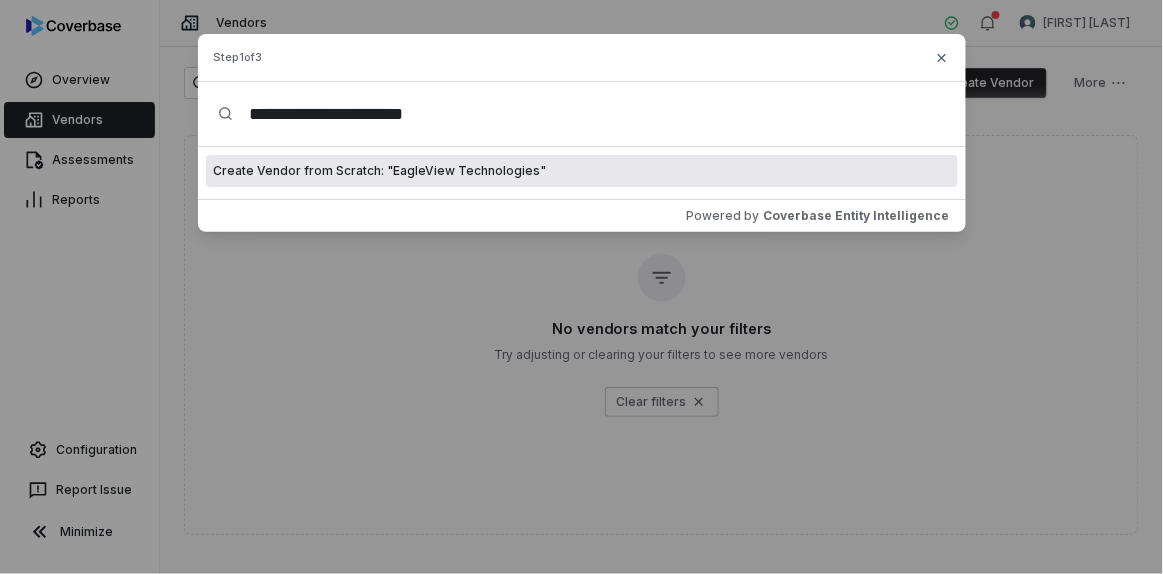 click on "**********" at bounding box center (589, 114) 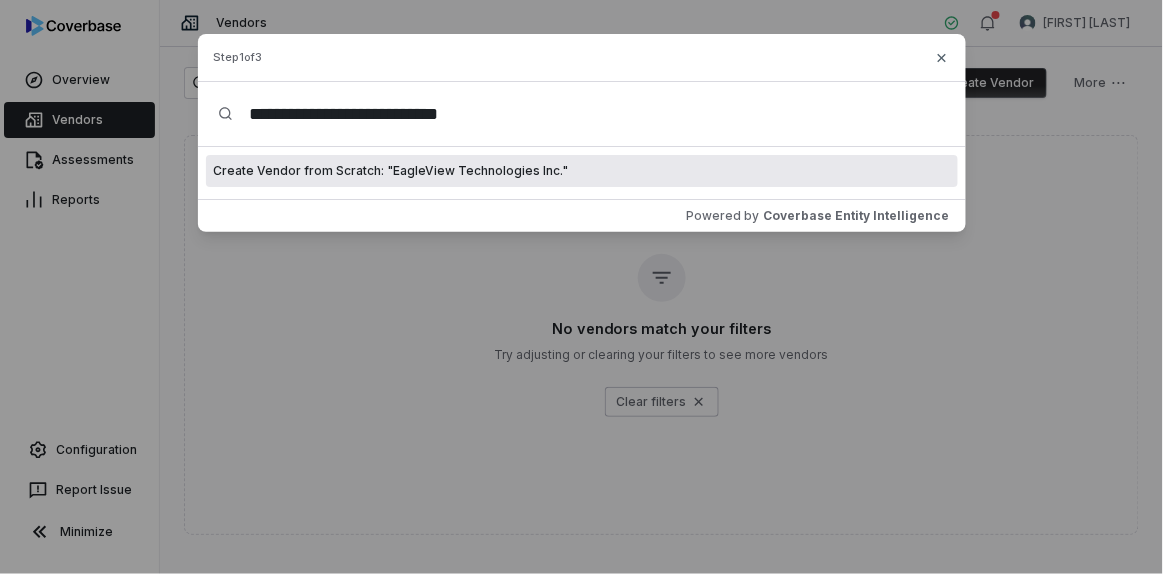 type on "**********" 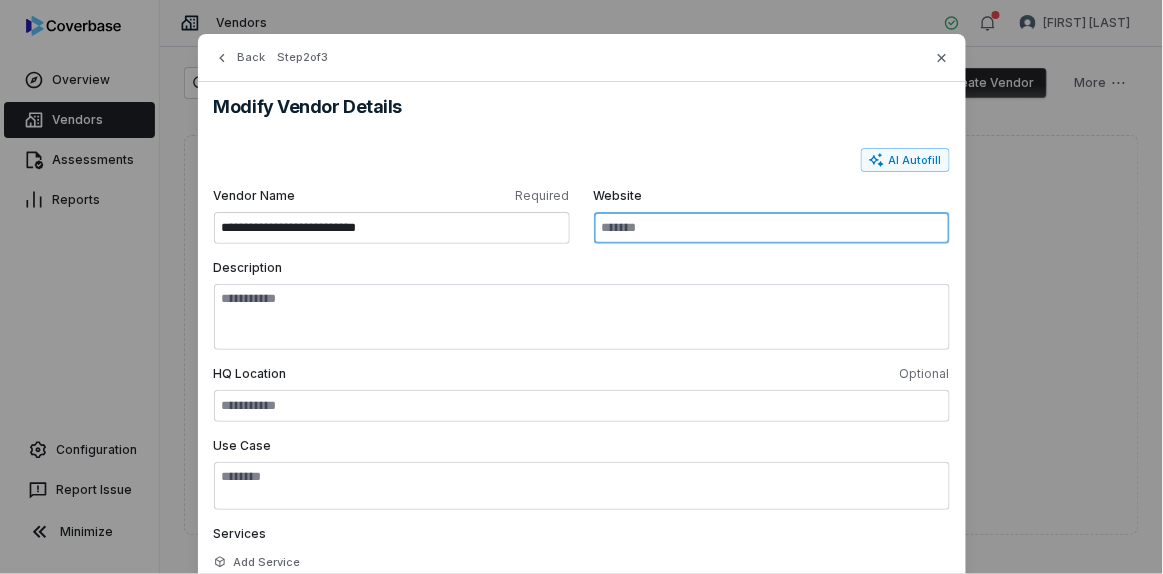 click on "Website" at bounding box center [772, 228] 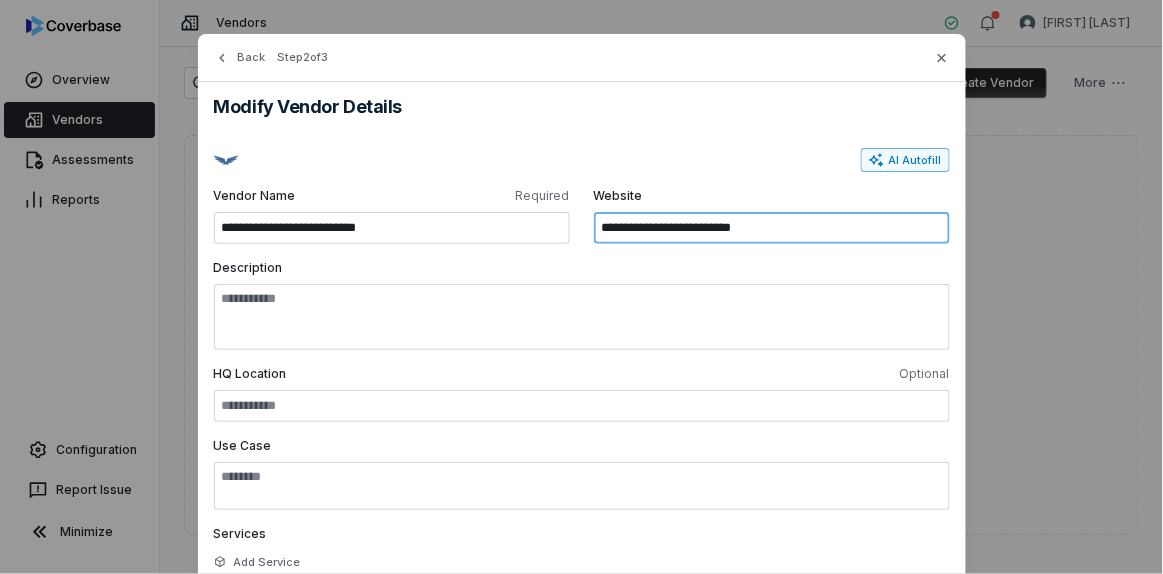 type on "**********" 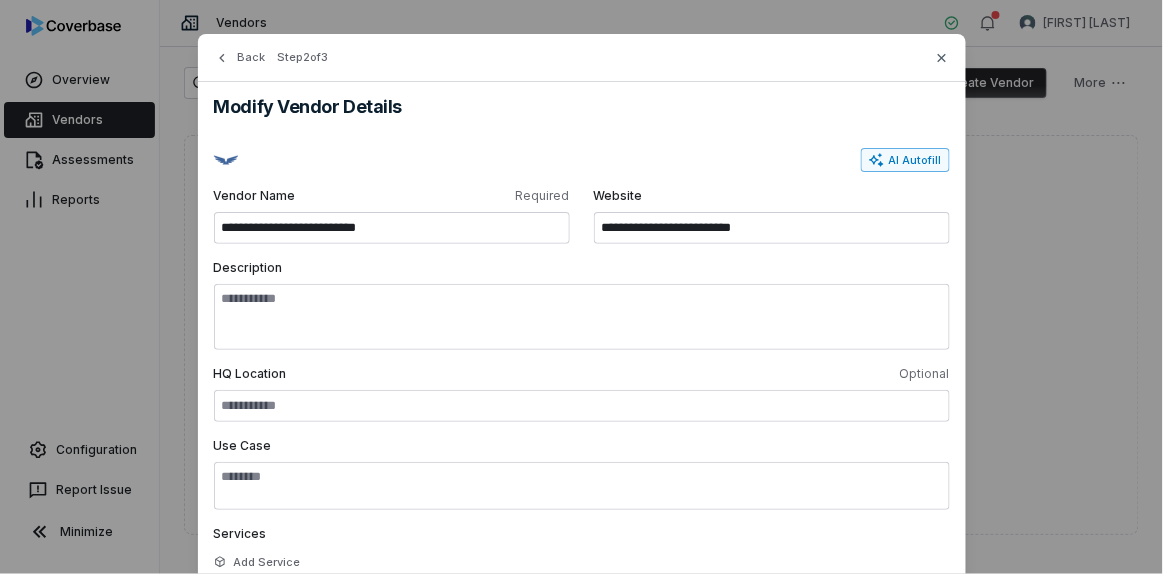 click on "AI Autofill" at bounding box center [905, 160] 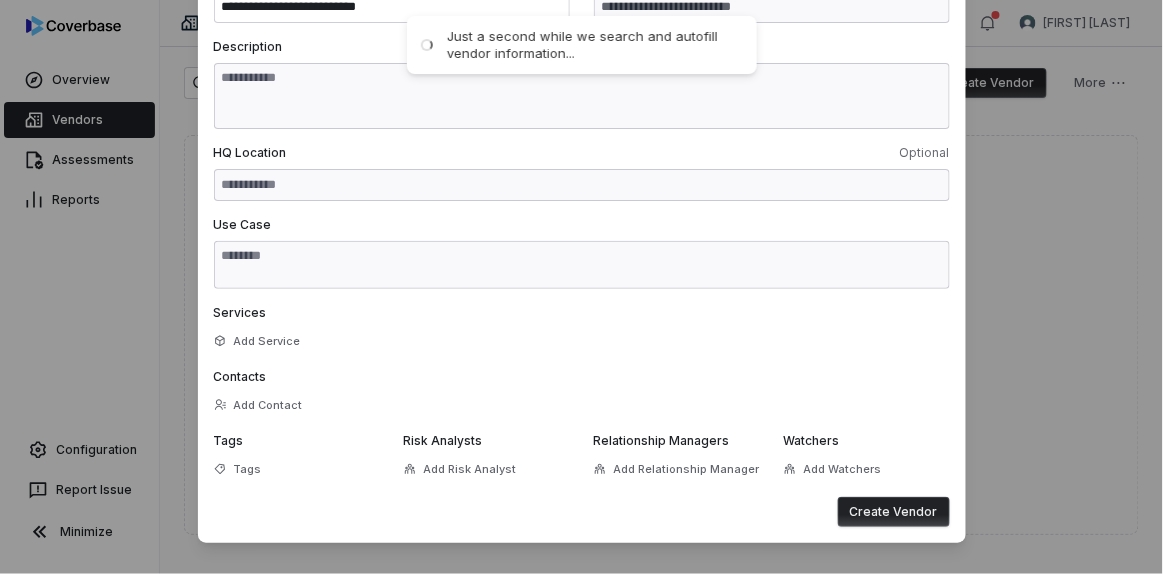 scroll, scrollTop: 224, scrollLeft: 0, axis: vertical 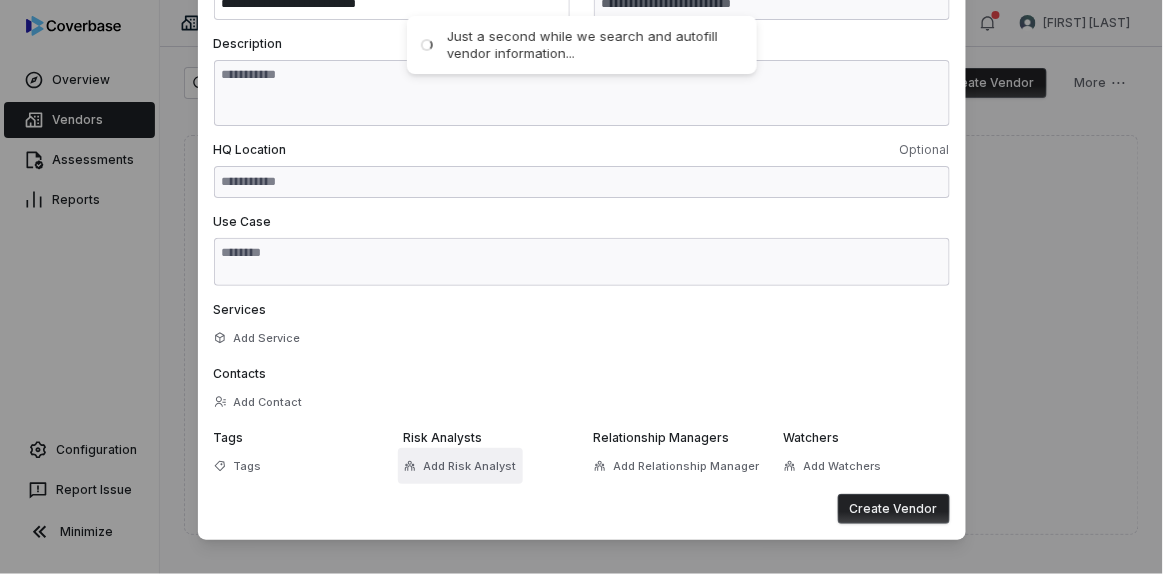 click on "Add Risk Analyst" at bounding box center (470, 466) 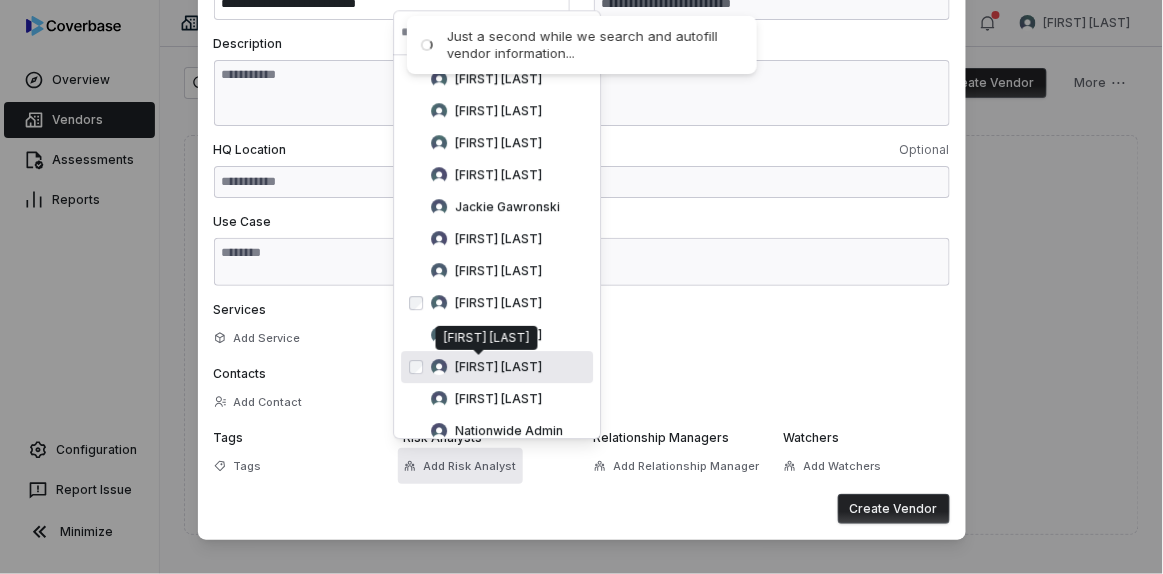 type on "**********" 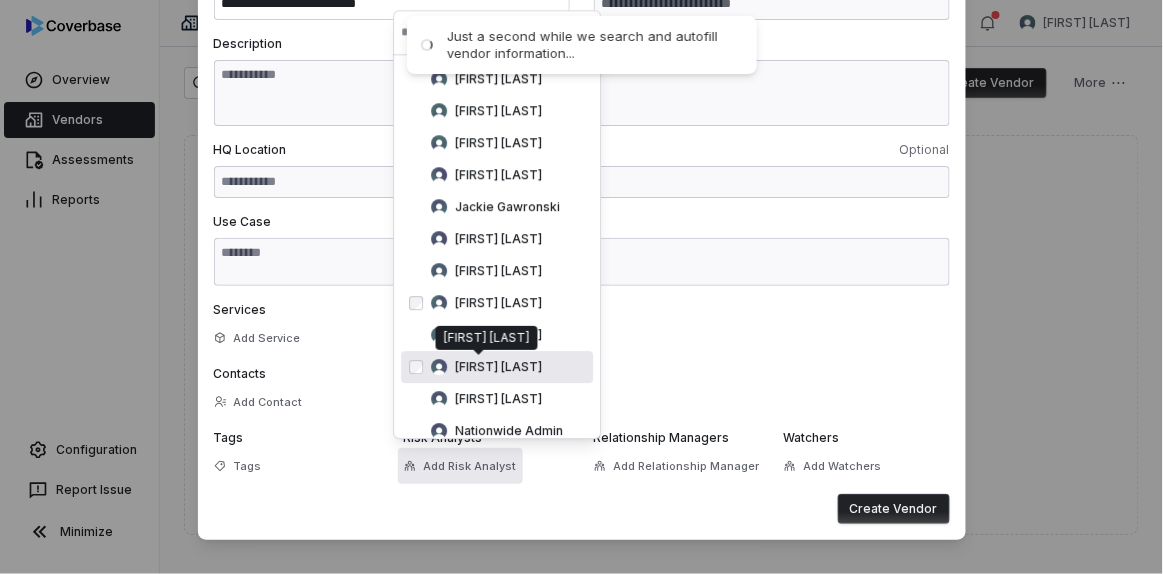 type on "**********" 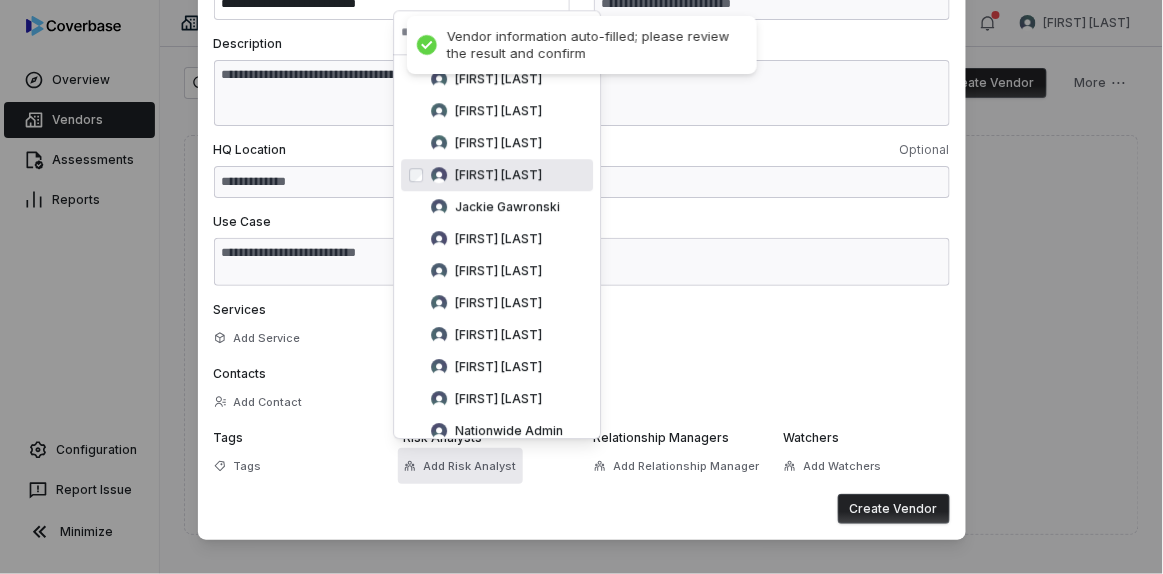 click on "[FIRST] [LAST]" at bounding box center [498, 175] 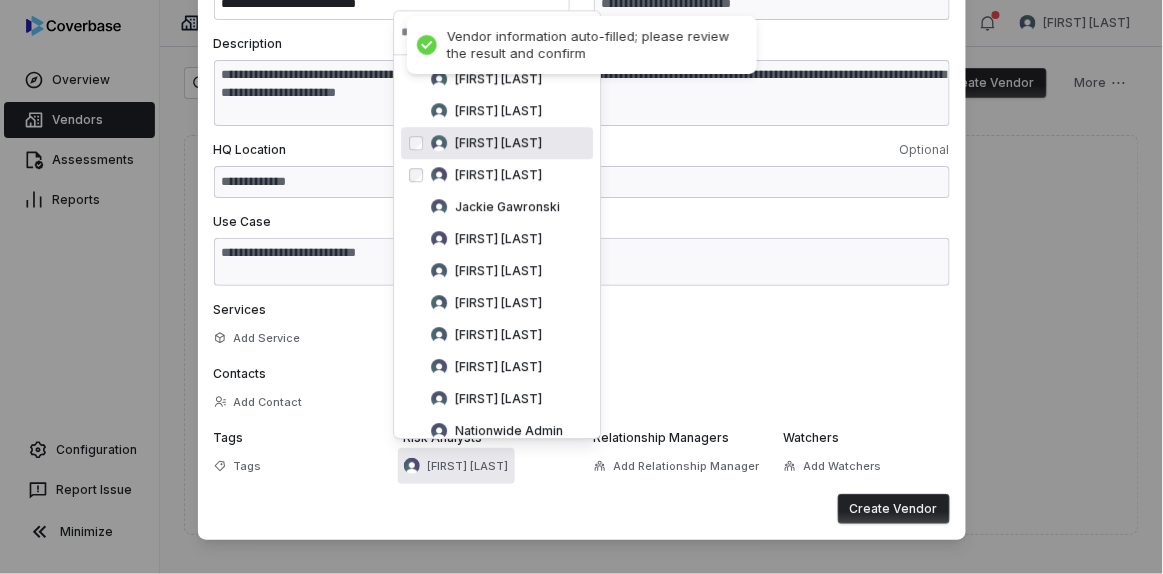 click on "[FIRST] [LAST]" at bounding box center [497, 143] 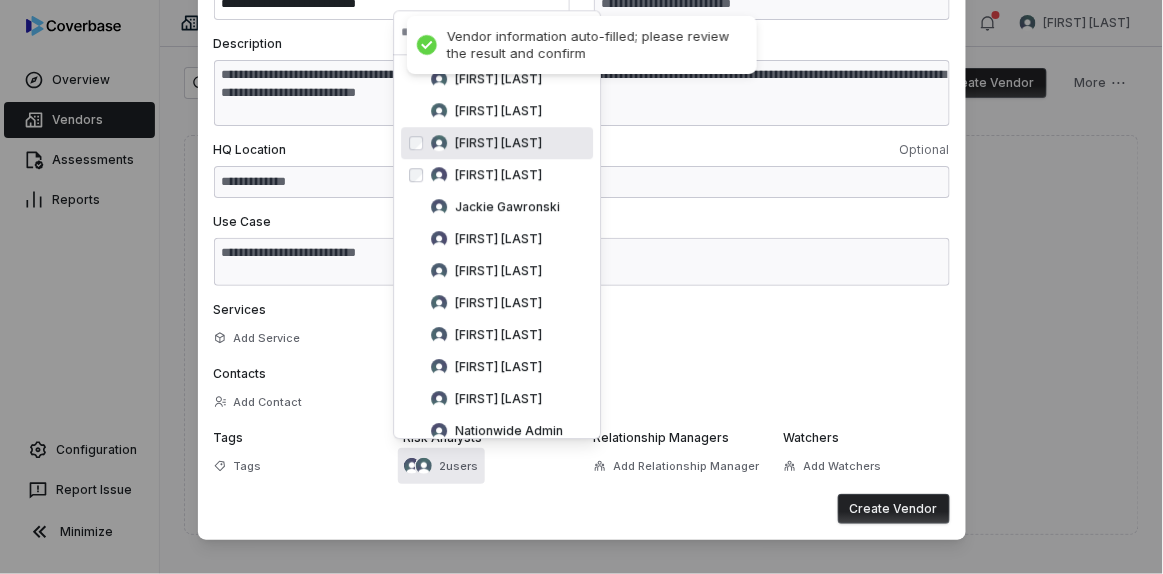 type on "**********" 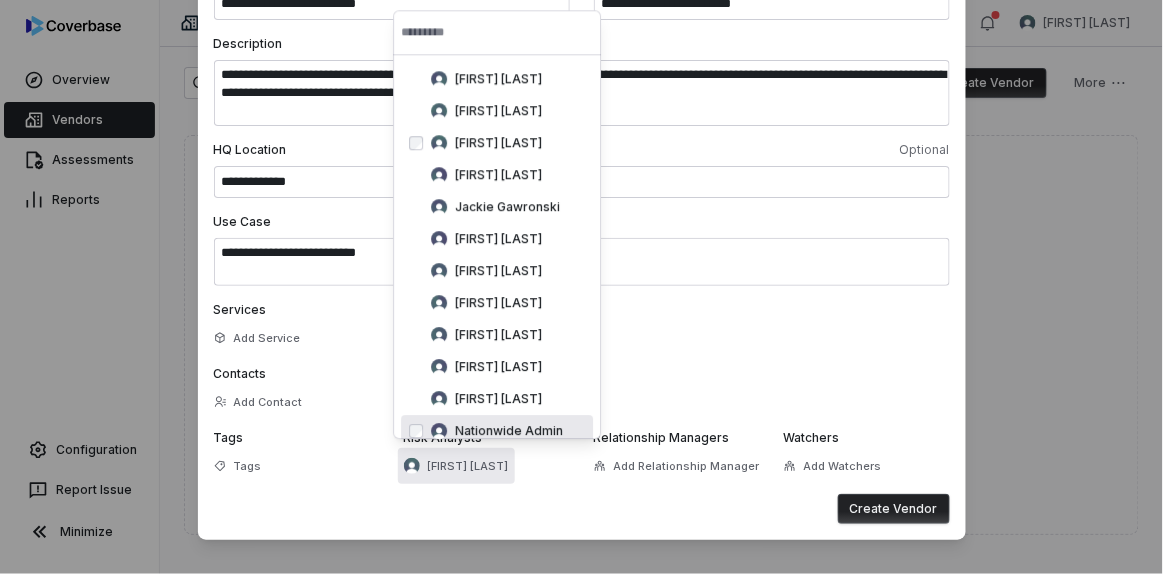 click on "Create Vendor" at bounding box center (894, 509) 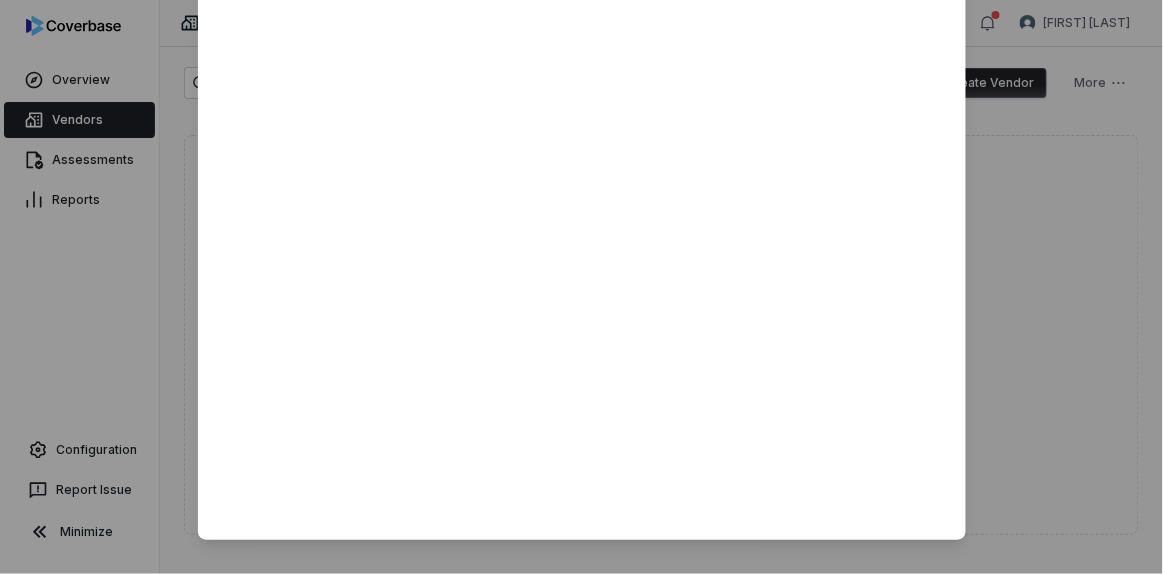 type 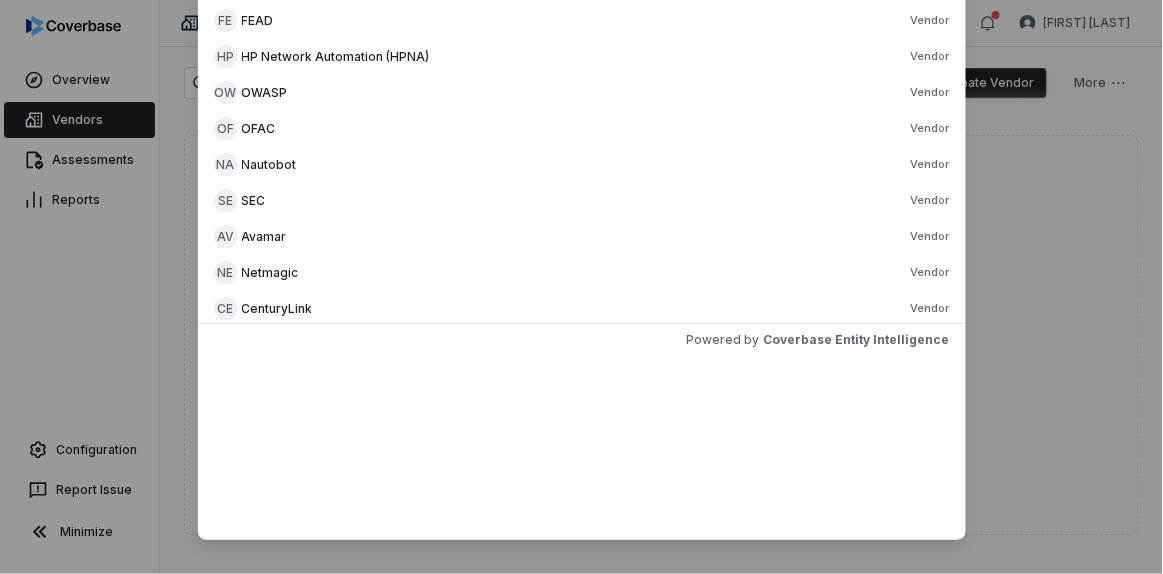 scroll, scrollTop: 0, scrollLeft: 0, axis: both 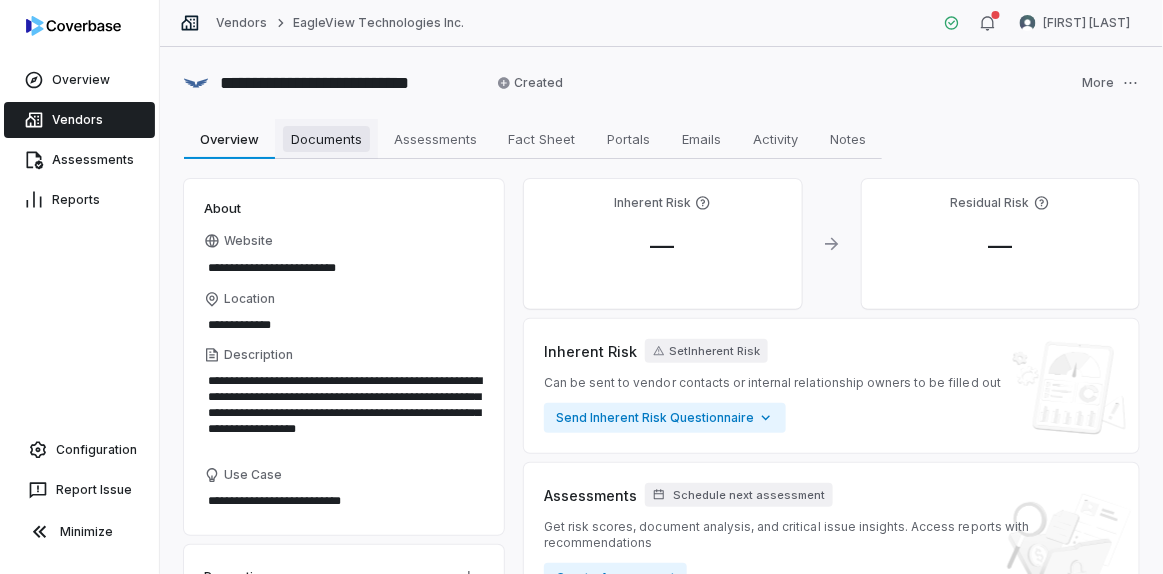 click on "Documents" at bounding box center [326, 139] 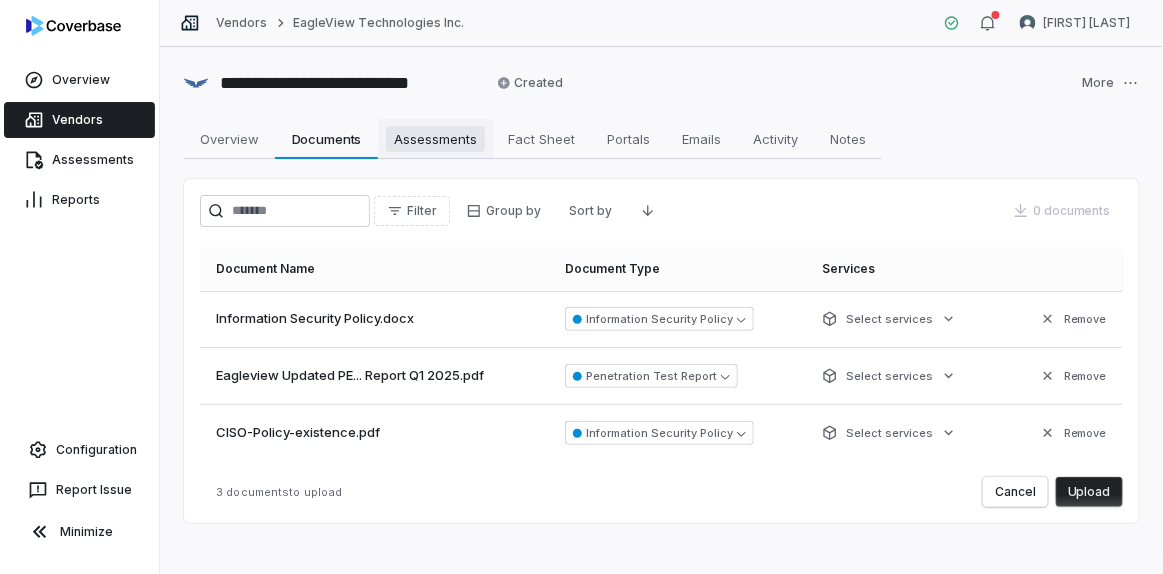 click on "Assessments" at bounding box center (435, 139) 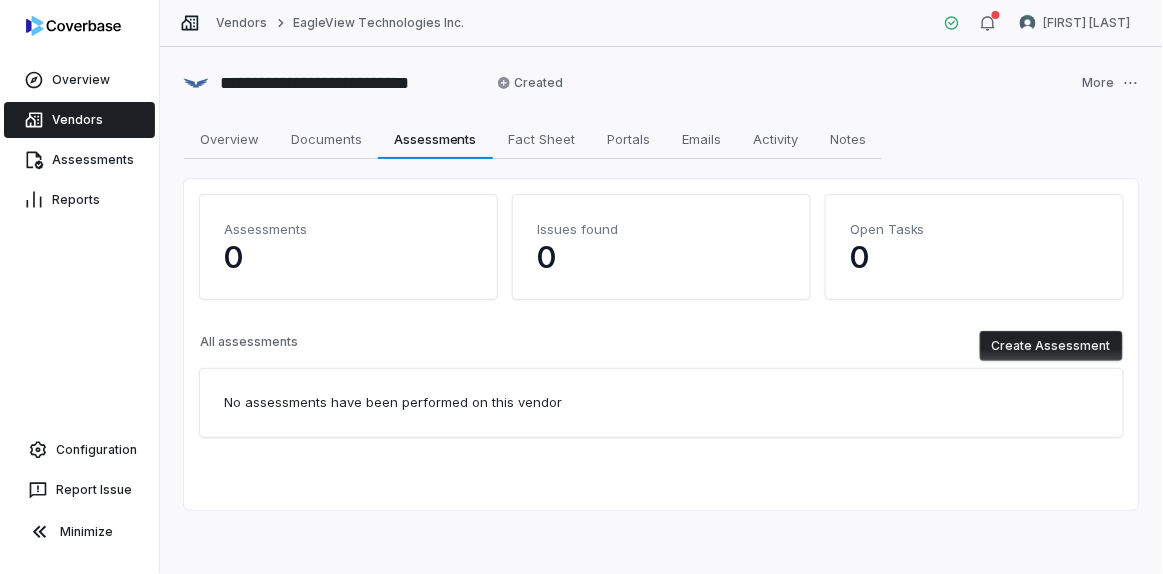 click on "Create Assessment" at bounding box center [1051, 346] 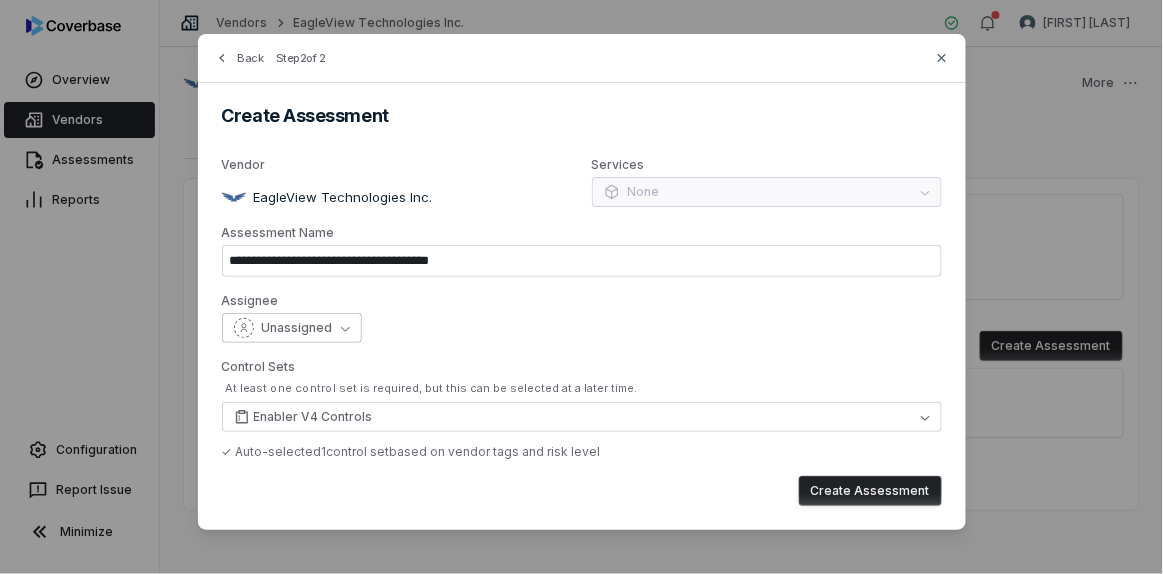 click on "Unassigned" at bounding box center (297, 328) 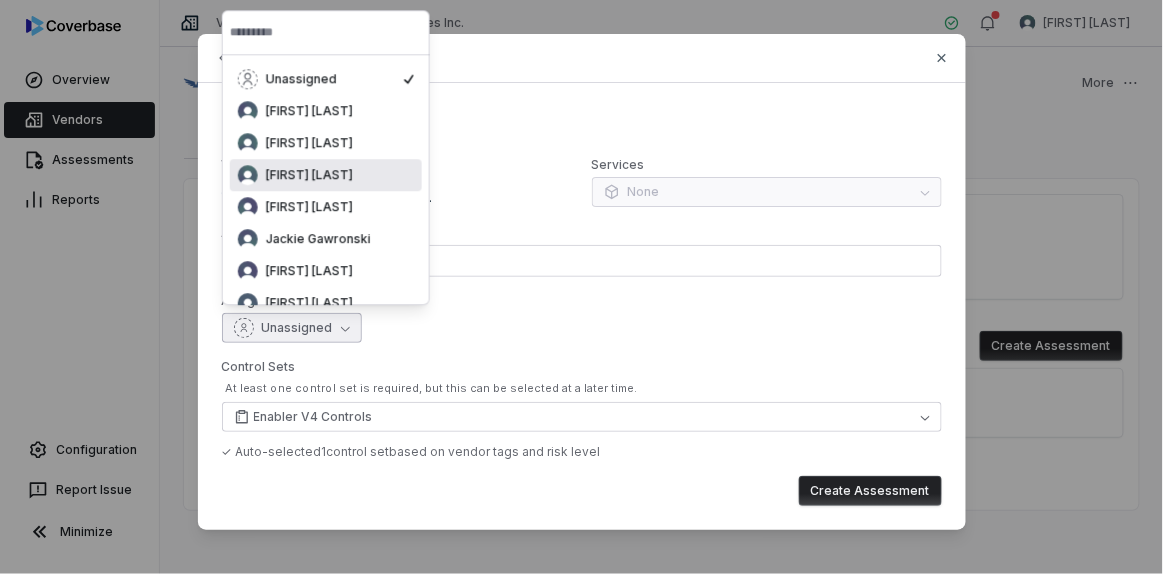 click on "[FIRST] [LAST]" at bounding box center [309, 175] 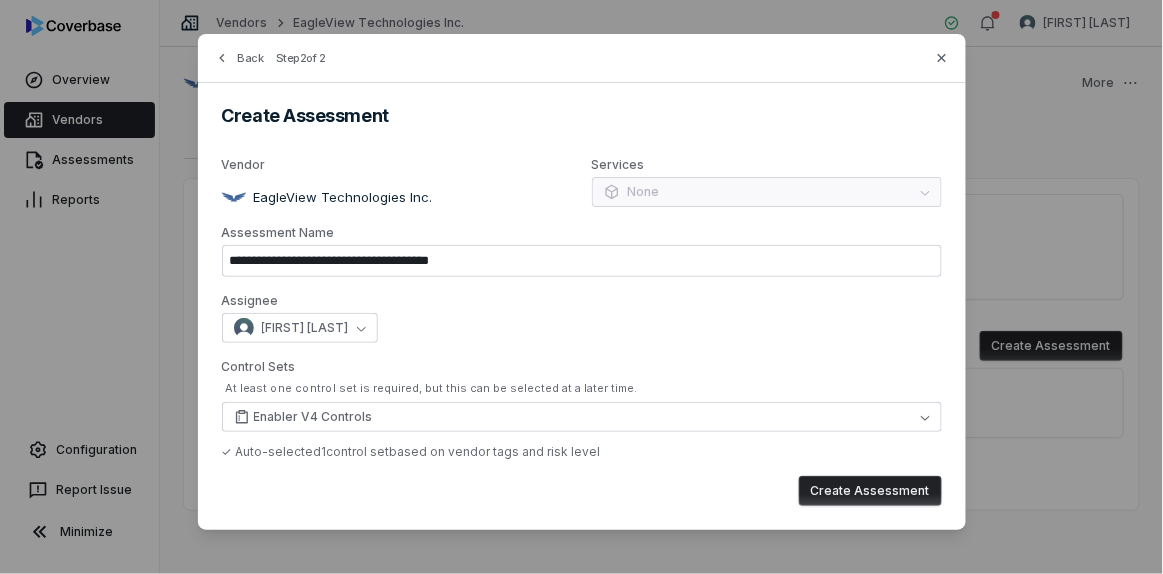 click on "Create Assessment" at bounding box center (870, 491) 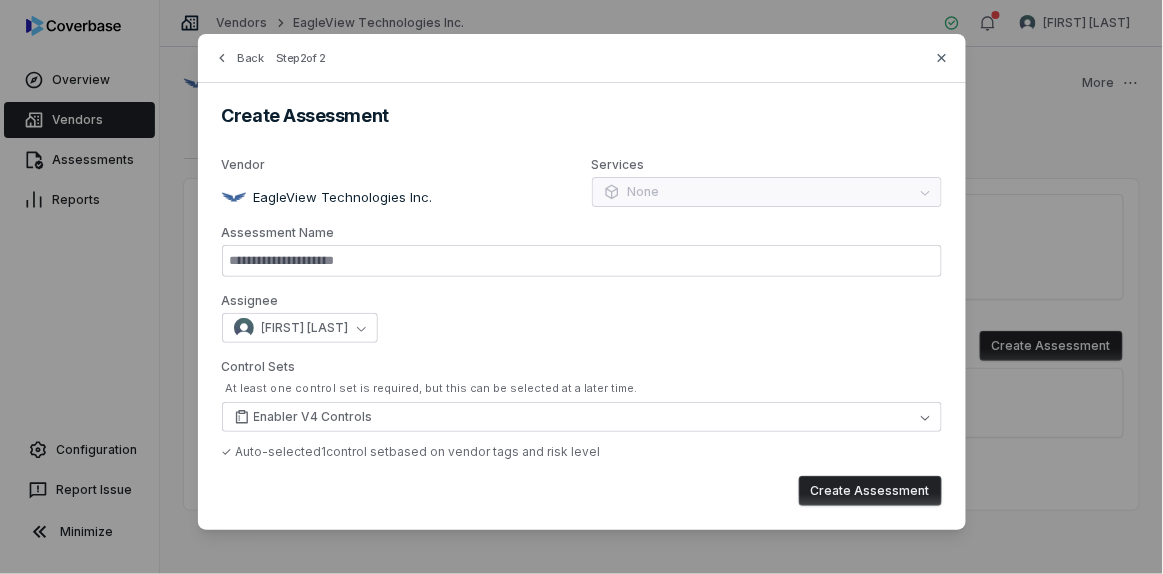 type on "**********" 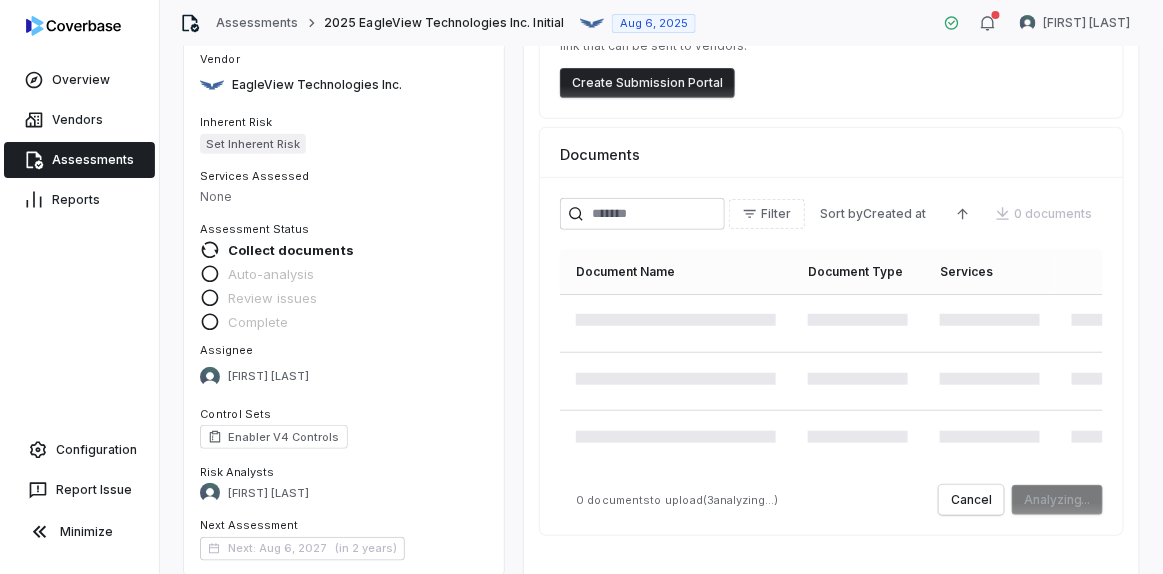 scroll, scrollTop: 179, scrollLeft: 0, axis: vertical 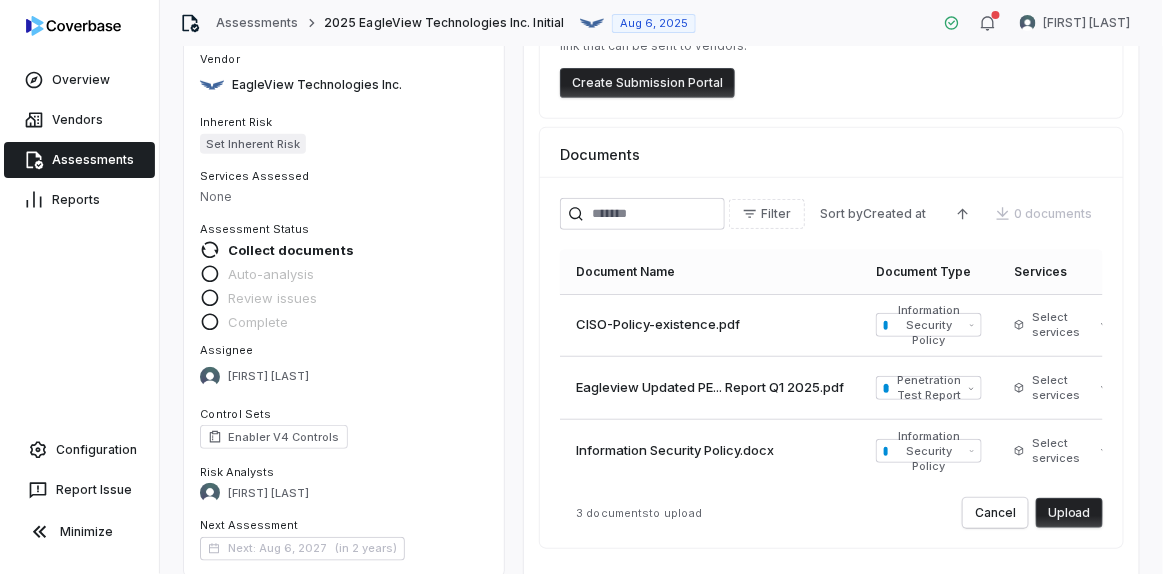 click on "Upload" at bounding box center [1069, 513] 